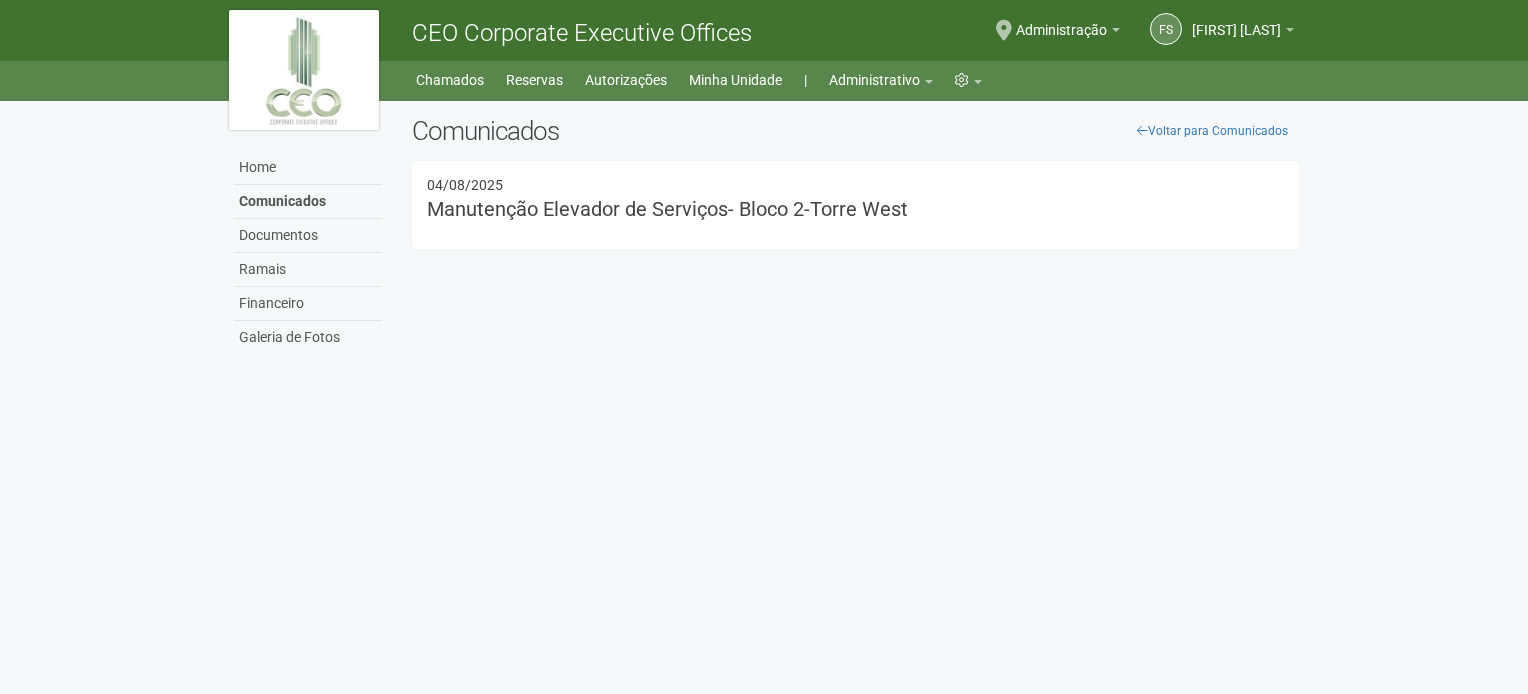 scroll, scrollTop: 0, scrollLeft: 0, axis: both 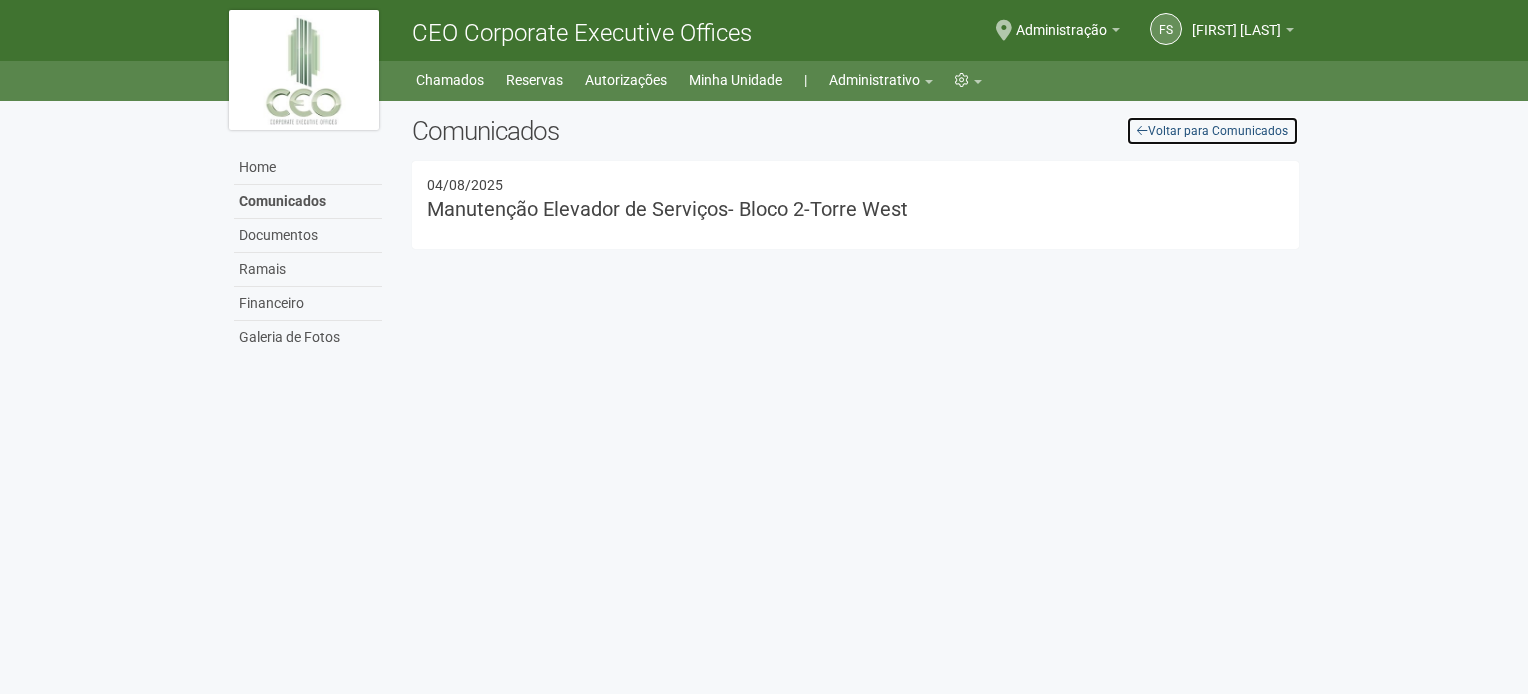 click on "Voltar para Comunicados" at bounding box center [1212, 131] 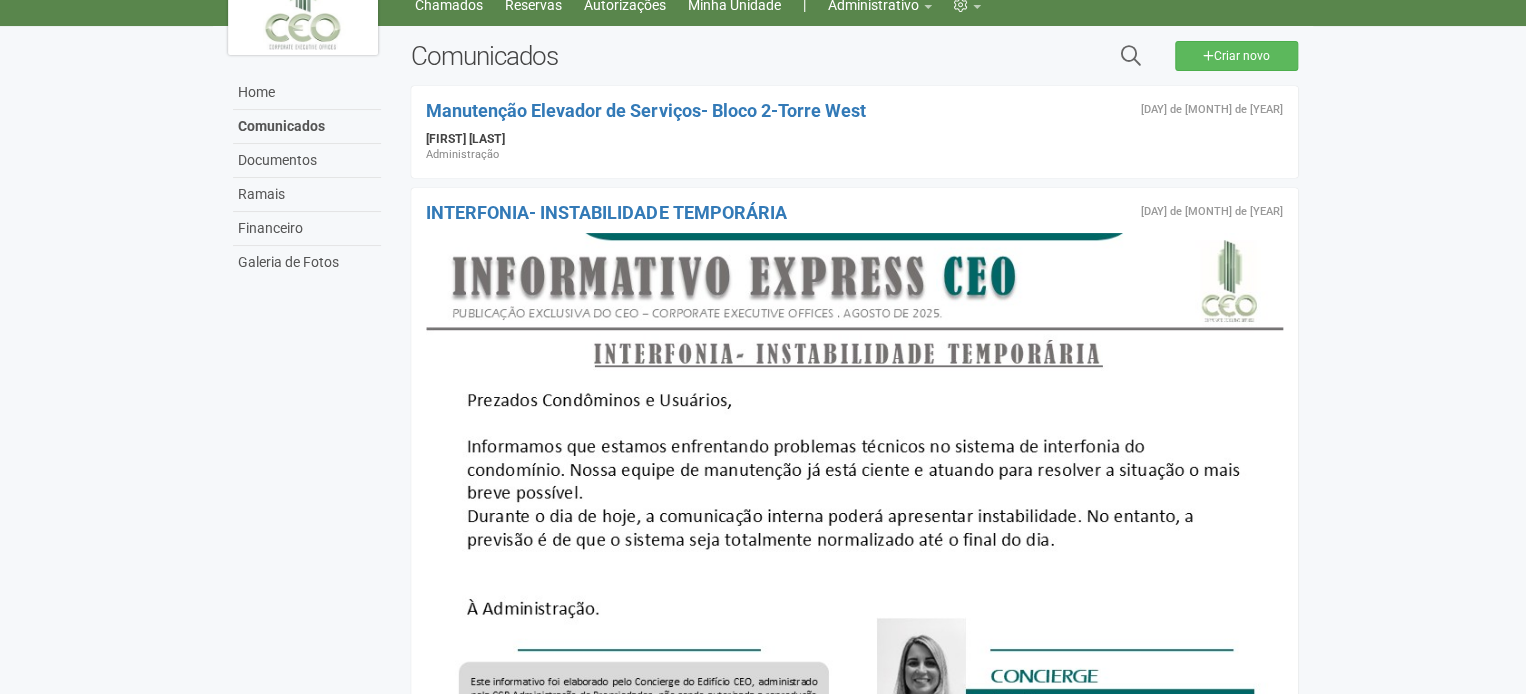 scroll, scrollTop: 0, scrollLeft: 0, axis: both 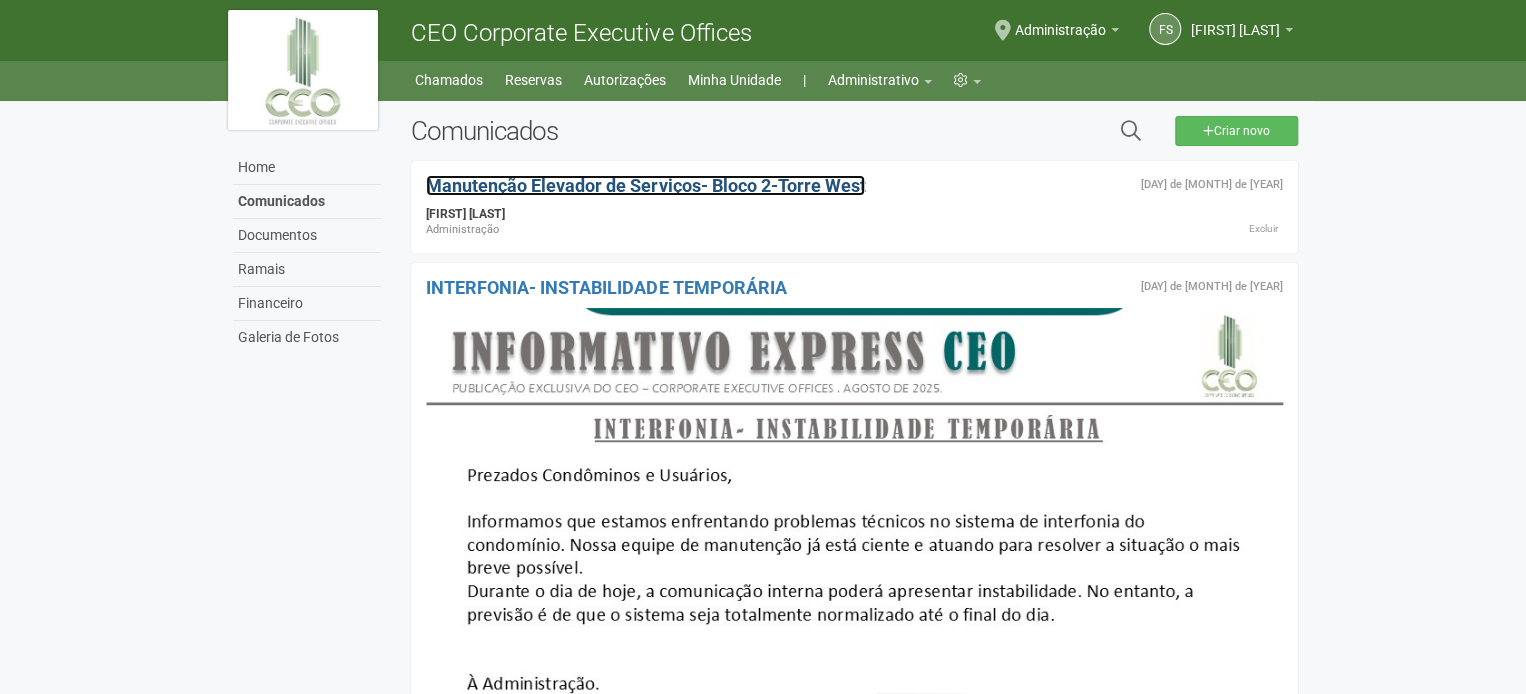 click on "Manutenção Elevador de Serviços- Bloco 2-Torre West" at bounding box center (645, 185) 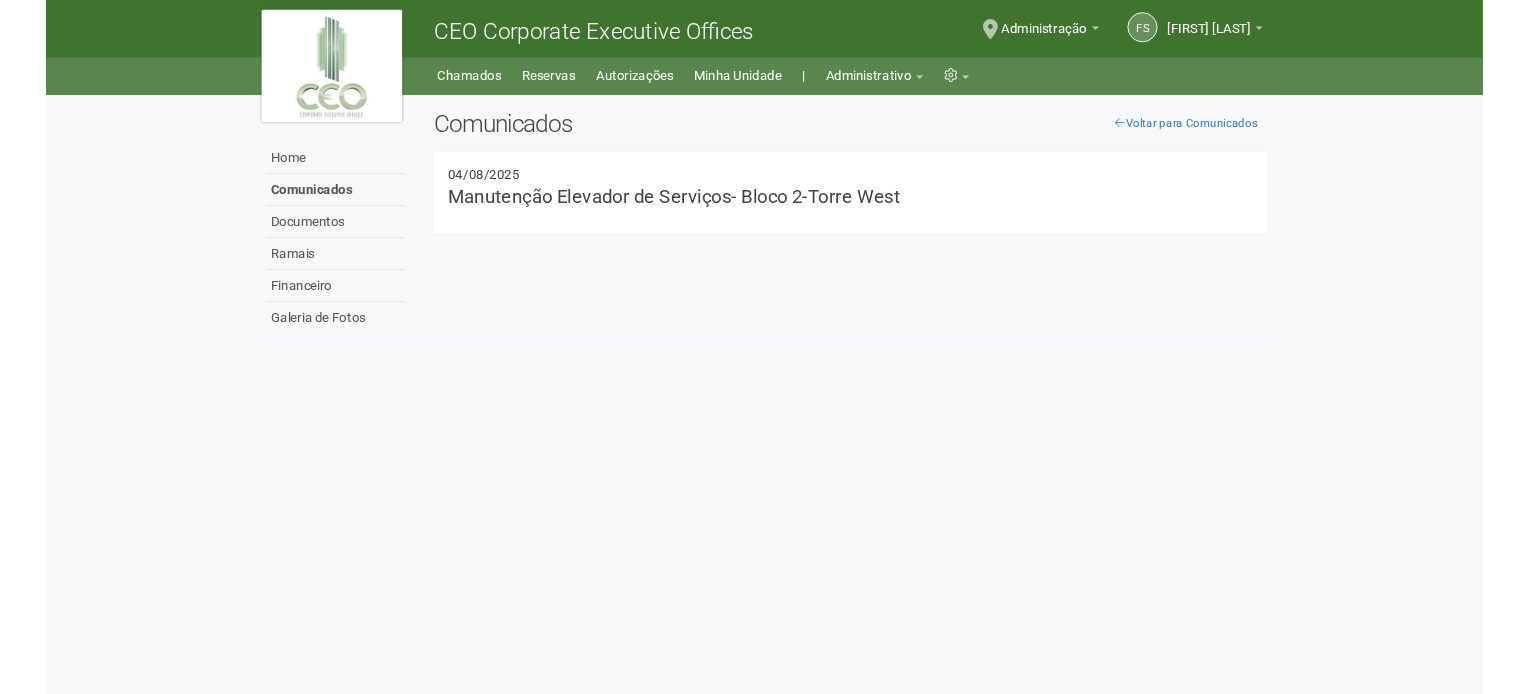 scroll, scrollTop: 0, scrollLeft: 0, axis: both 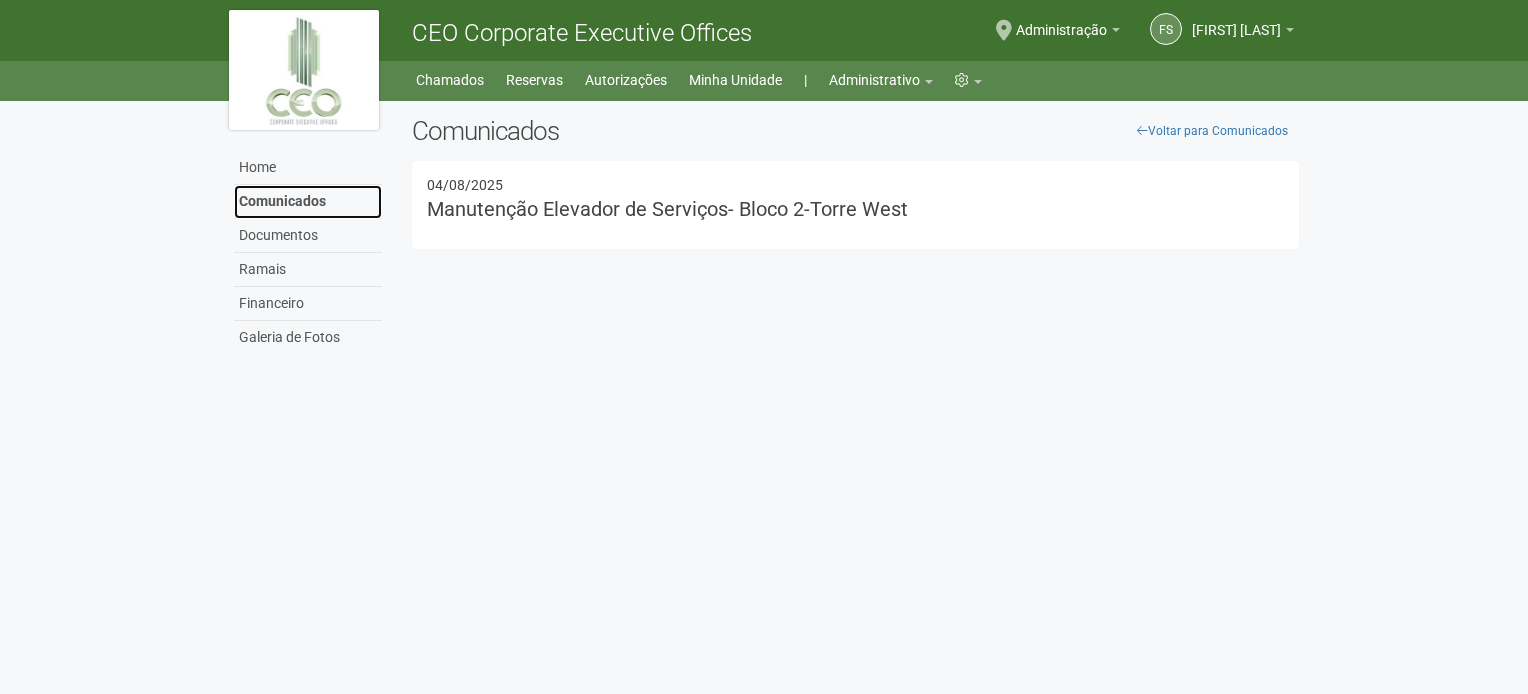 click on "Comunicados" at bounding box center (308, 202) 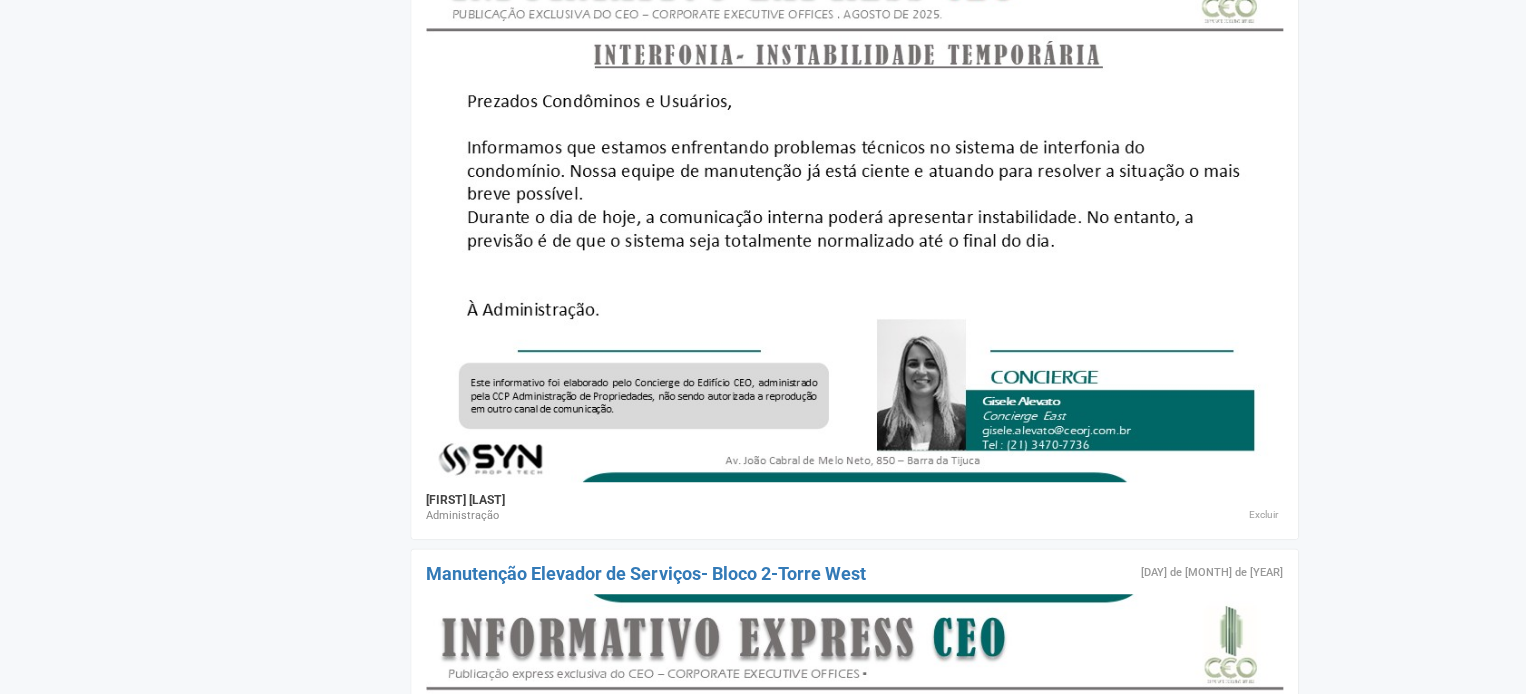 scroll, scrollTop: 0, scrollLeft: 0, axis: both 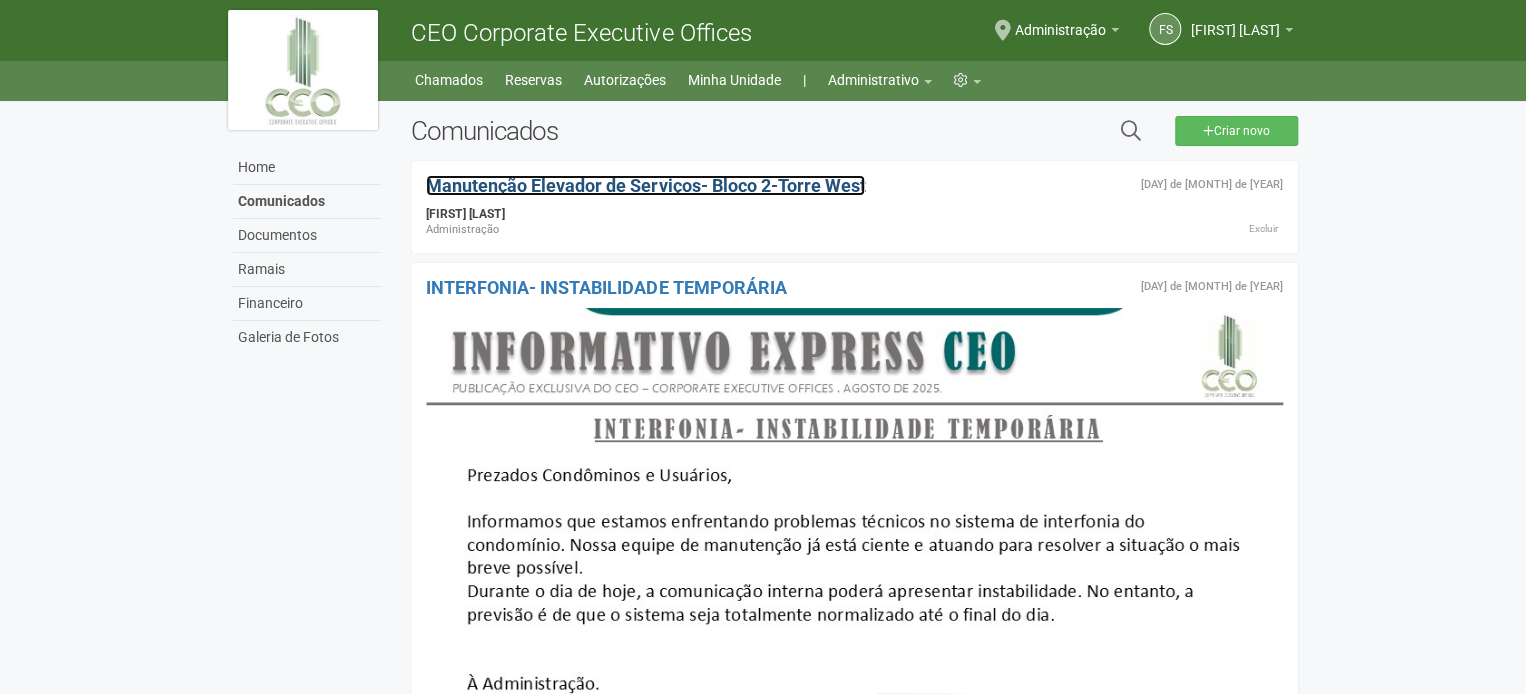 click on "Manutenção Elevador de Serviços- Bloco 2-Torre West" at bounding box center (645, 185) 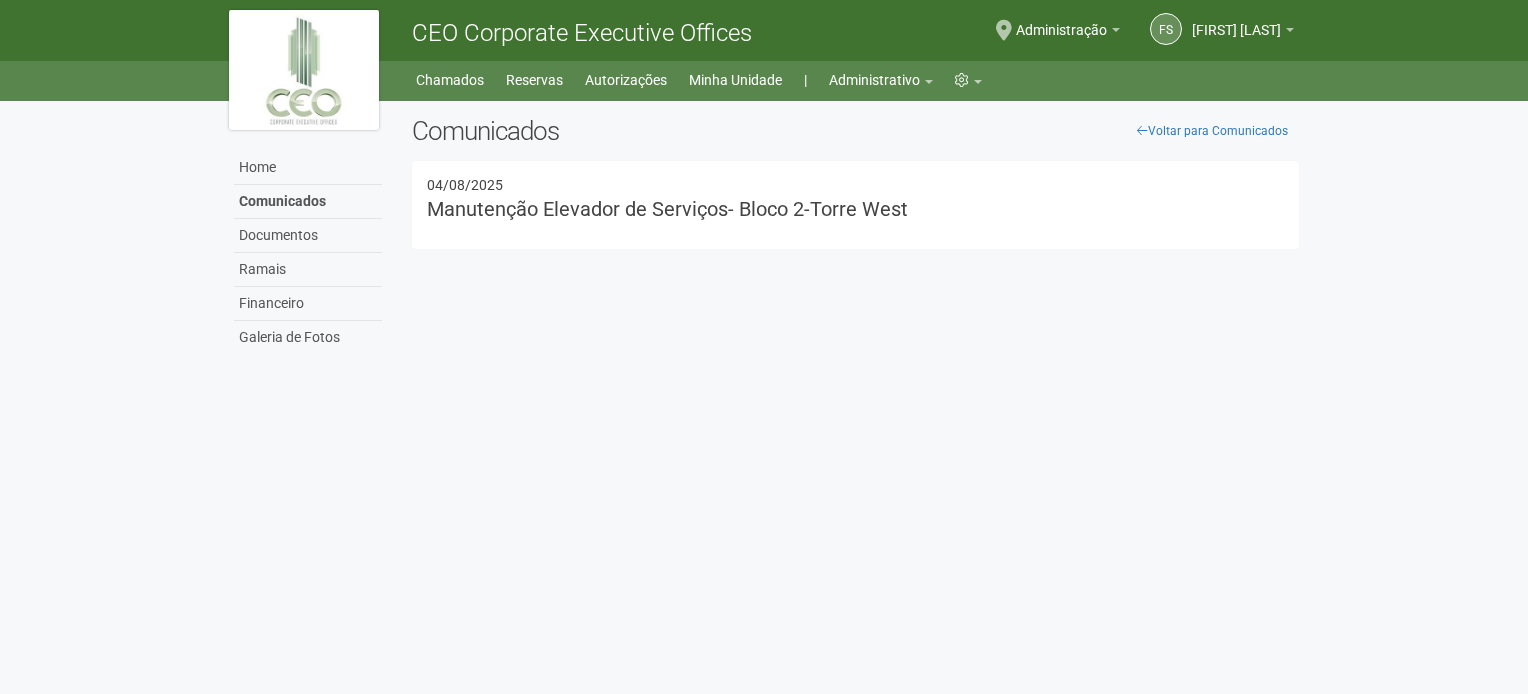 scroll, scrollTop: 0, scrollLeft: 0, axis: both 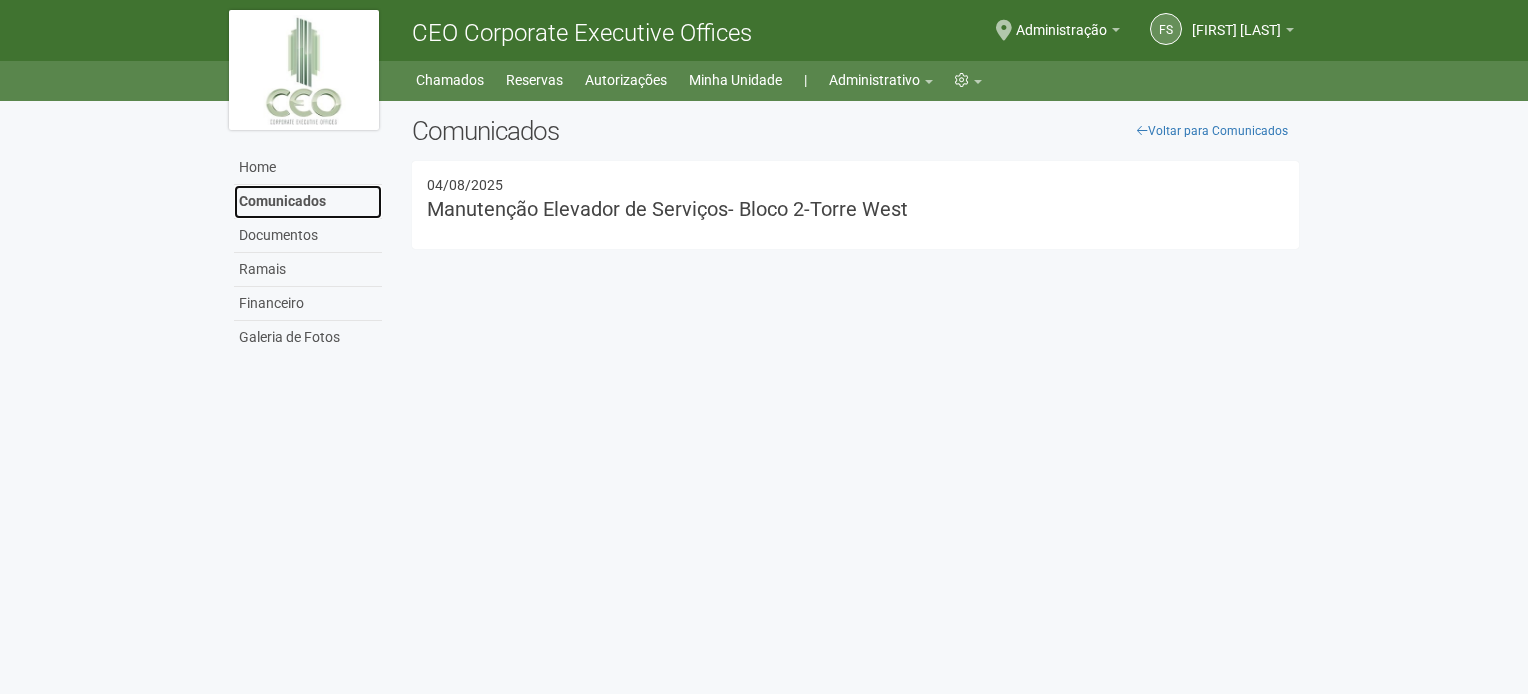 click on "Comunicados" at bounding box center [308, 202] 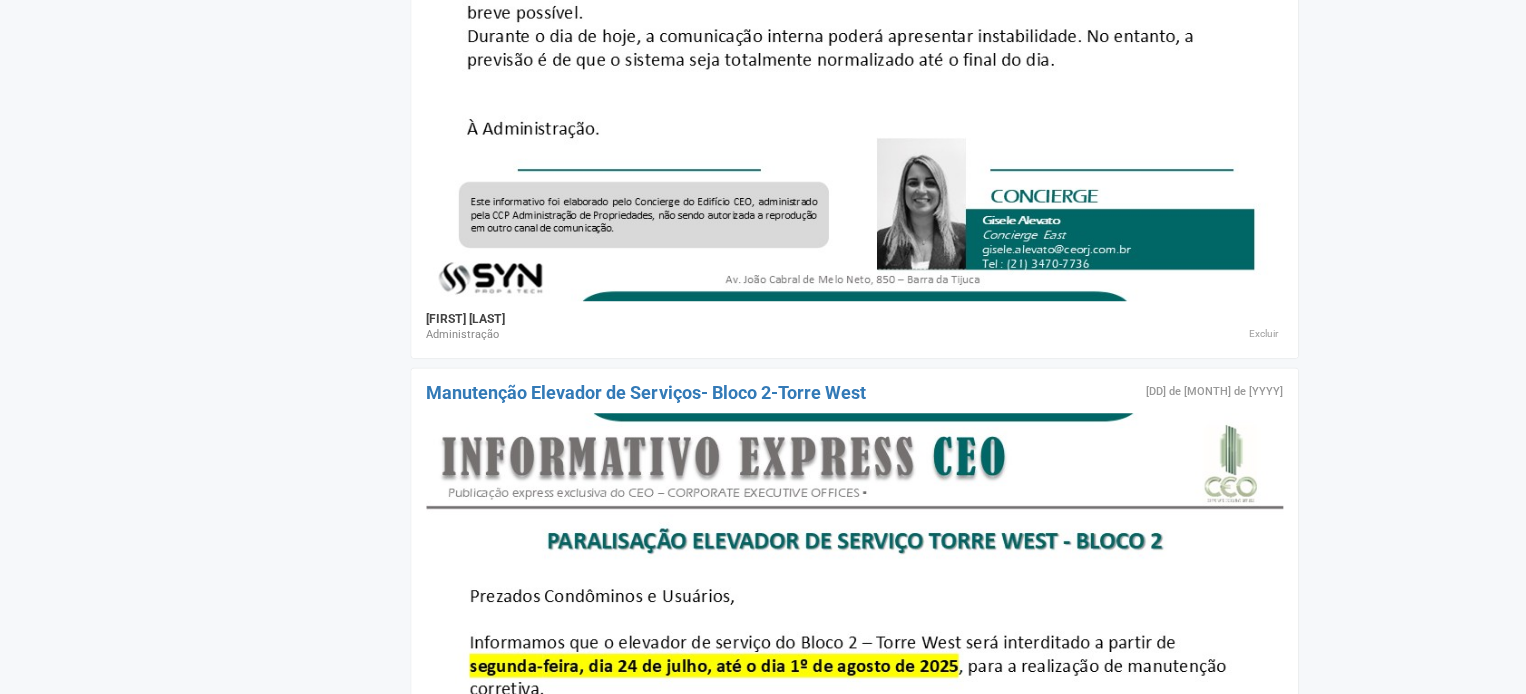 scroll, scrollTop: 0, scrollLeft: 0, axis: both 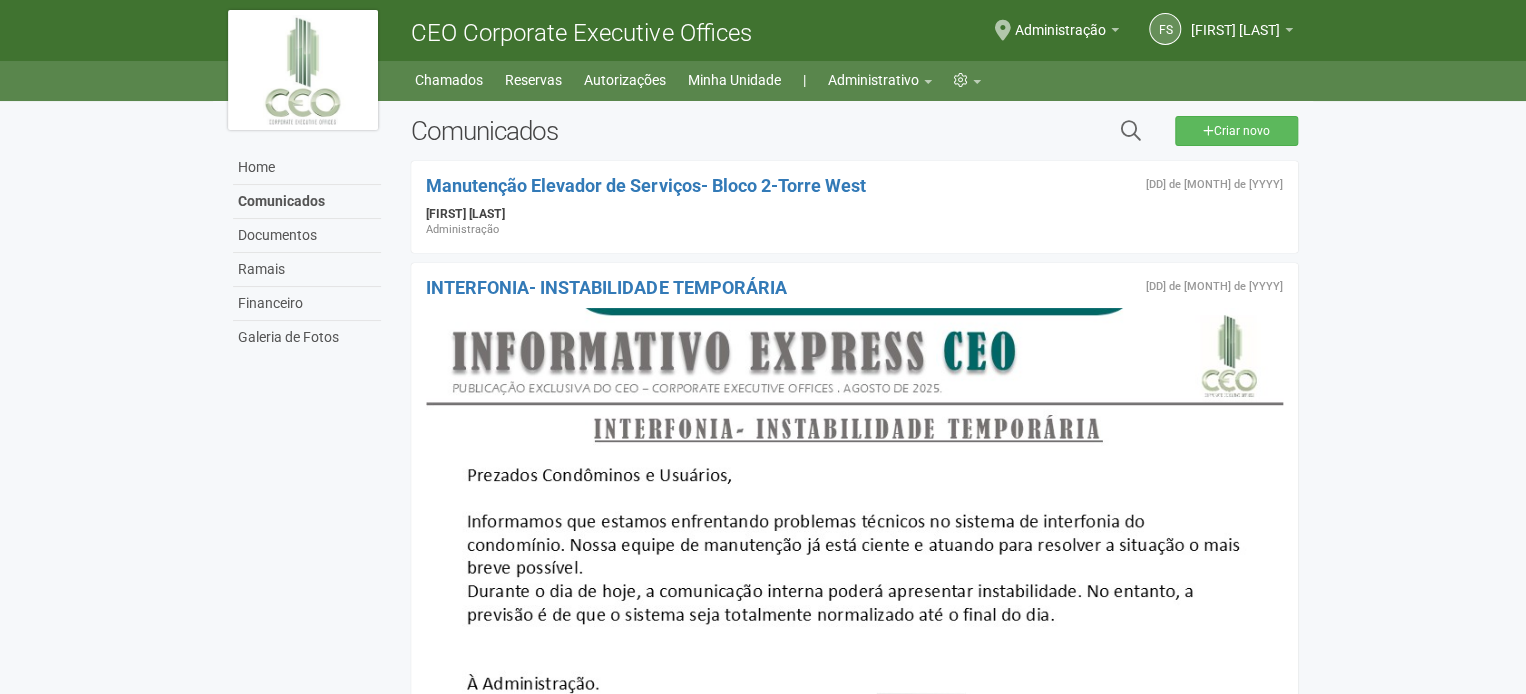 click on "Home
Home
Comunicados
Documentos
Ramais
Financeiro
Galeria de Fotos
Chamados
Reservas
Autorizações
Minha Unidade
|
Administrativo
Autorizações
Cartões de acesso
Chamados
Publicações
Reservas
Assinantes
Prestadores de serviço
Unidades
Usuários Contratos Enquetes" at bounding box center [763, 81] 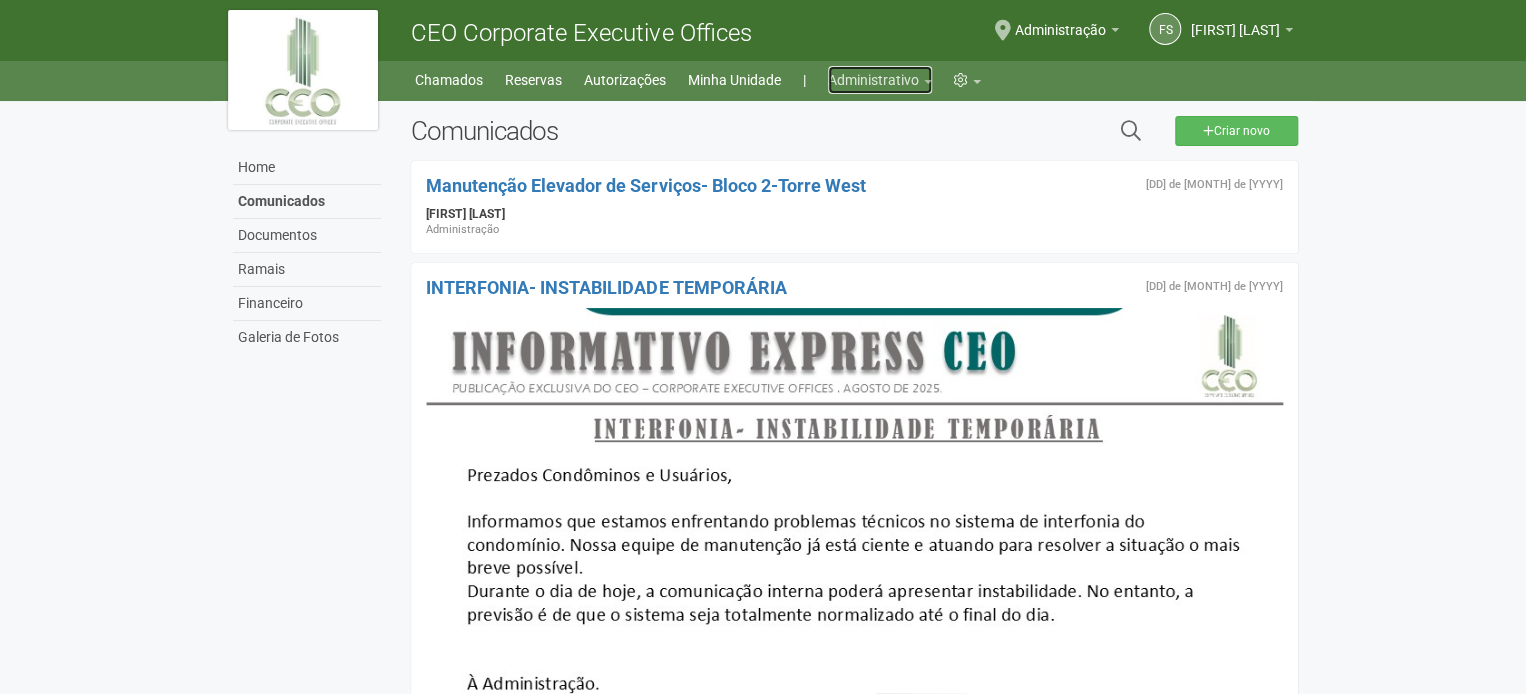 click on "Administrativo" at bounding box center [880, 80] 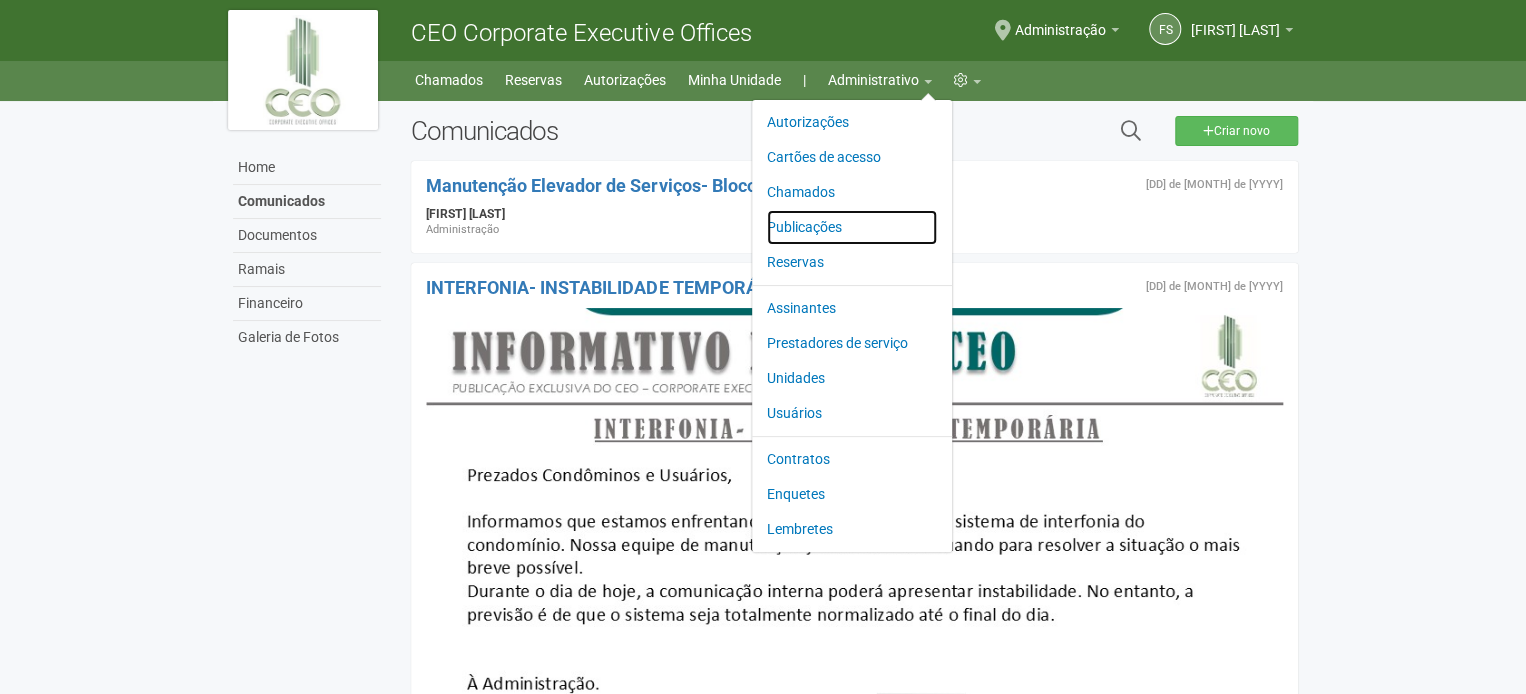 click on "Publicações" at bounding box center [852, 227] 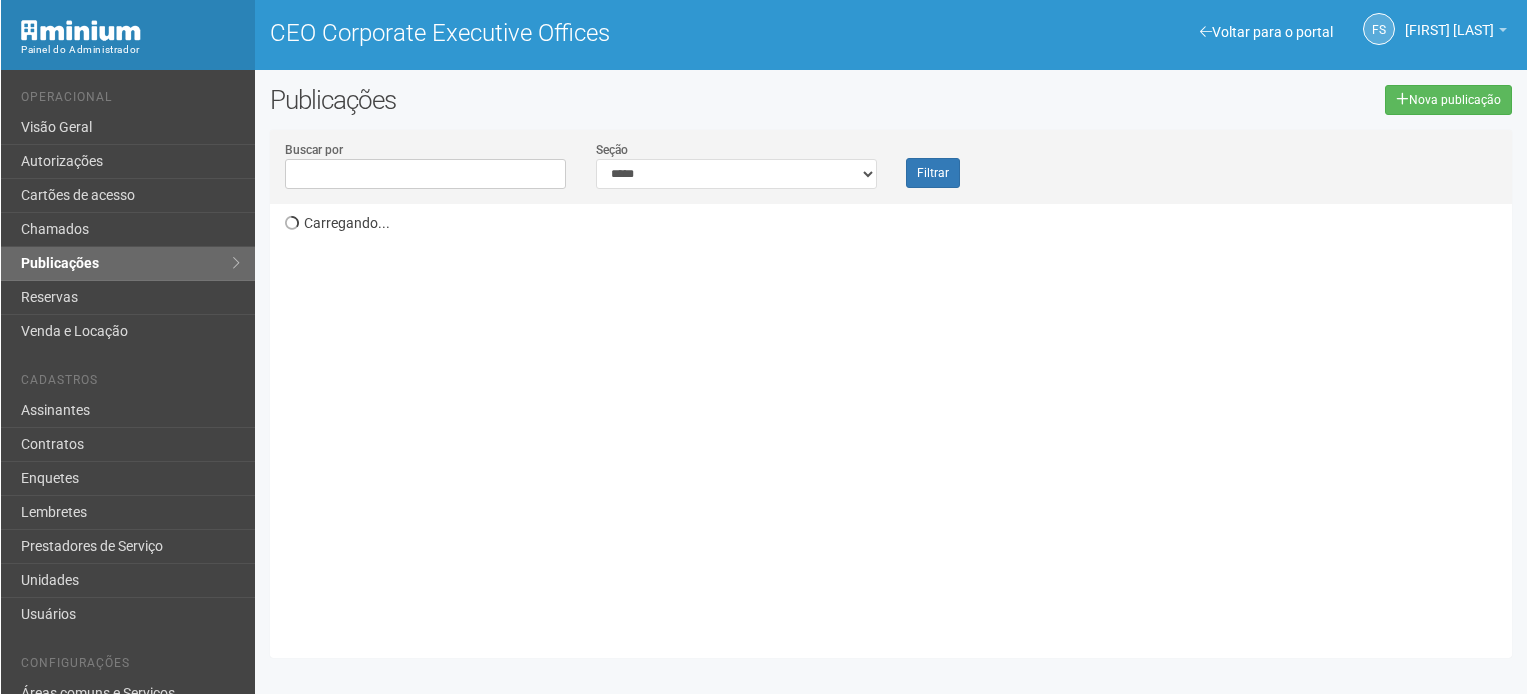 scroll, scrollTop: 0, scrollLeft: 0, axis: both 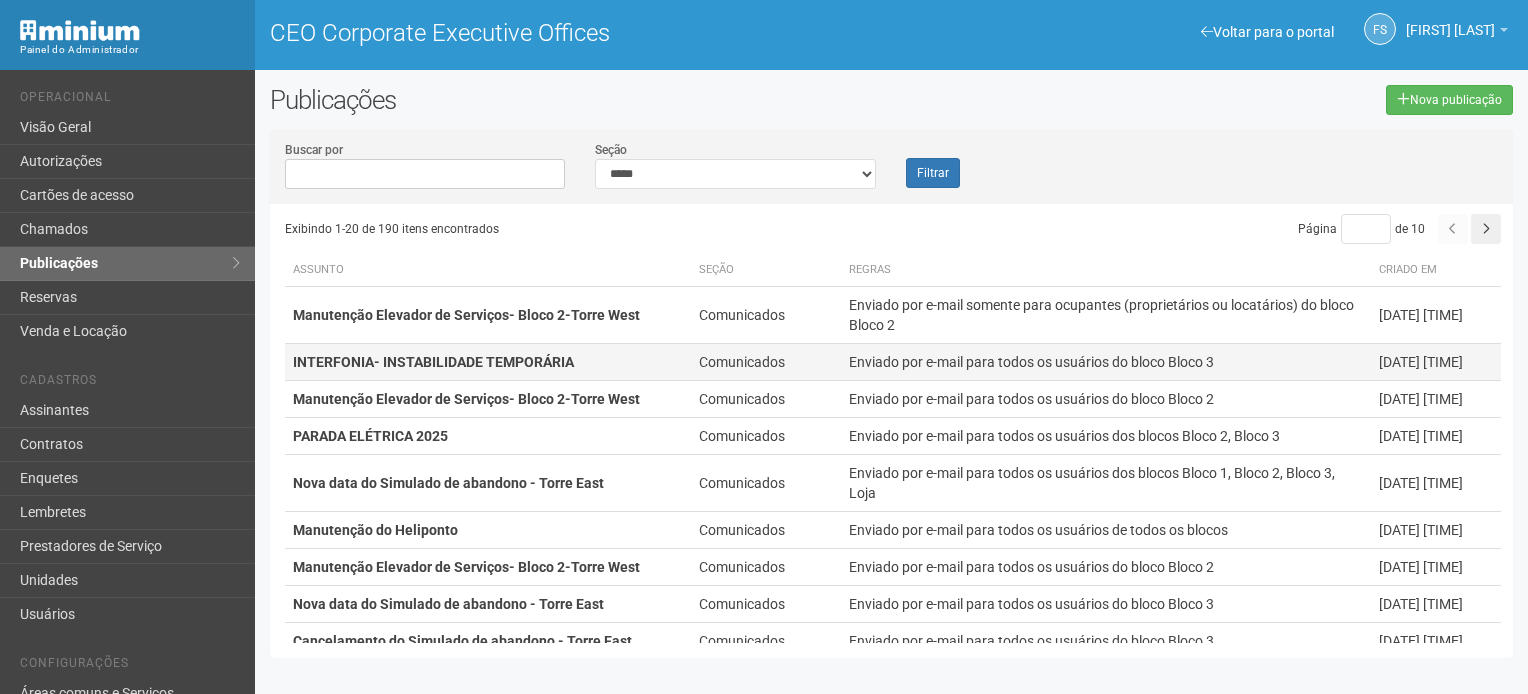 click on "INTERFONIA- INSTABILIDADE TEMPORÁRIA" at bounding box center [433, 362] 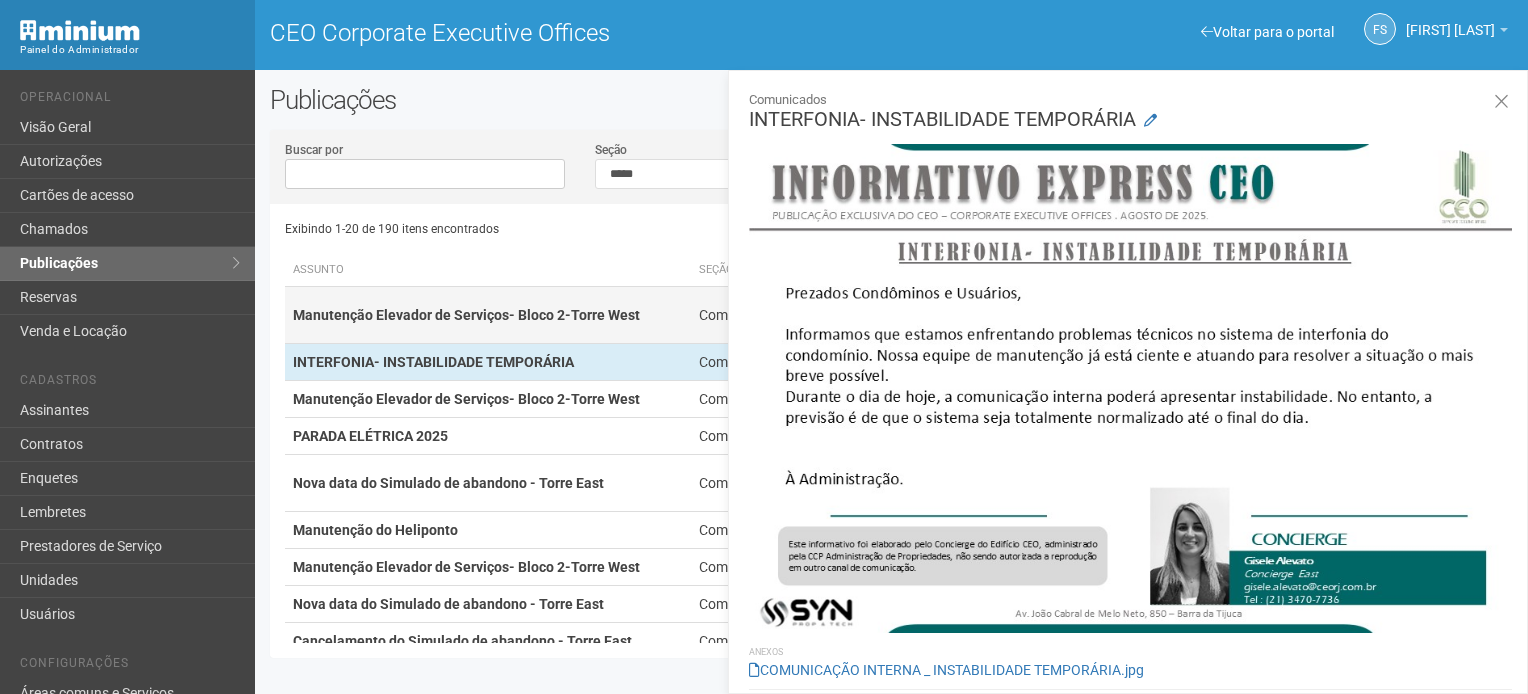 click on "Manutenção Elevador de Serviços- Bloco 2-Torre West" at bounding box center (466, 315) 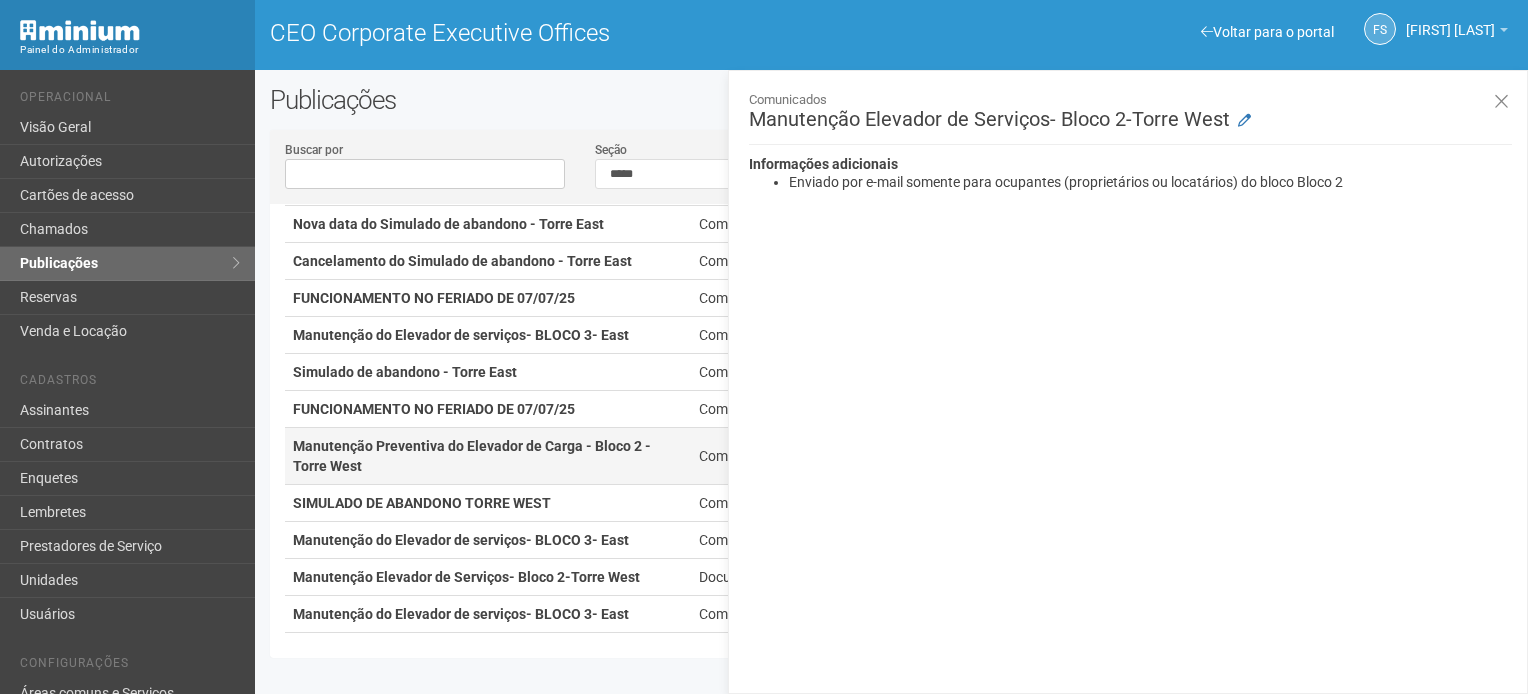 scroll, scrollTop: 461, scrollLeft: 0, axis: vertical 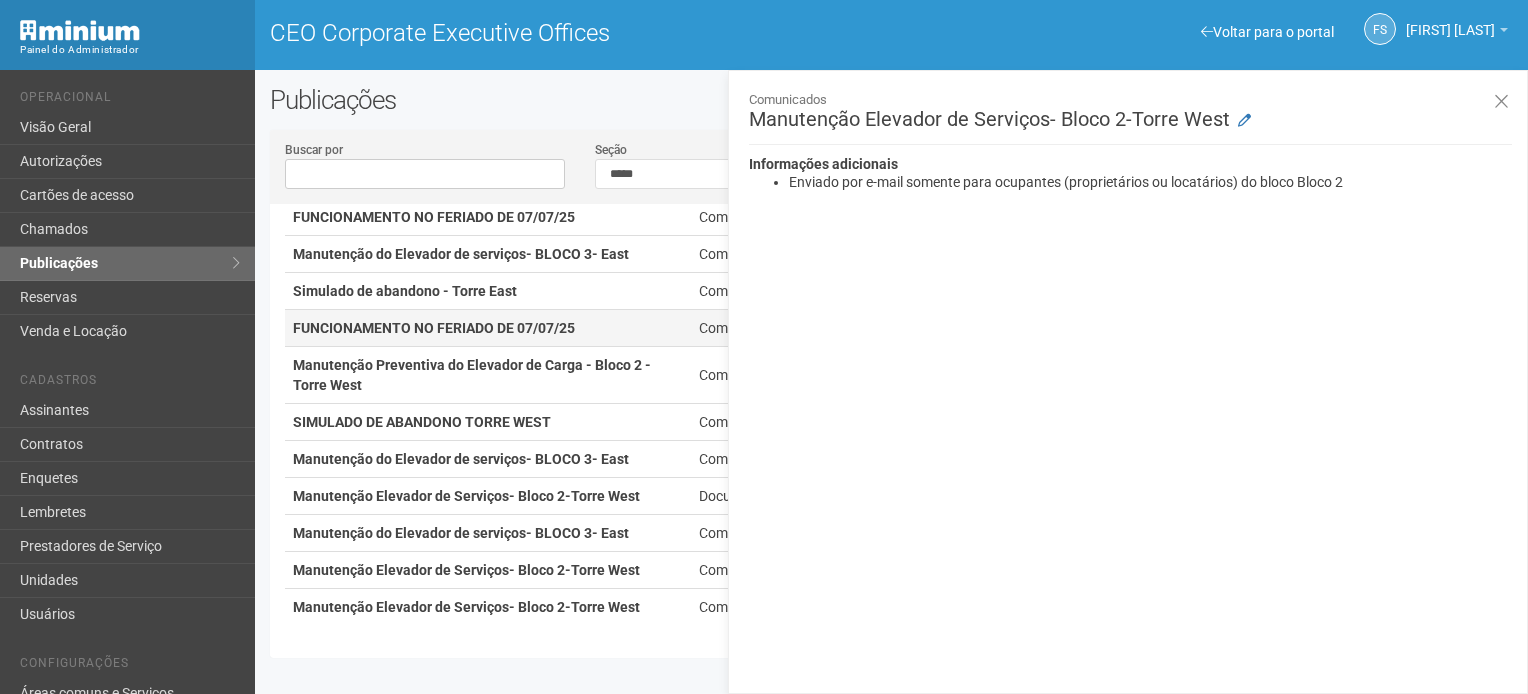click on "FUNCIONAMENTO NO FERIADO DE 07/07/25" at bounding box center [434, 328] 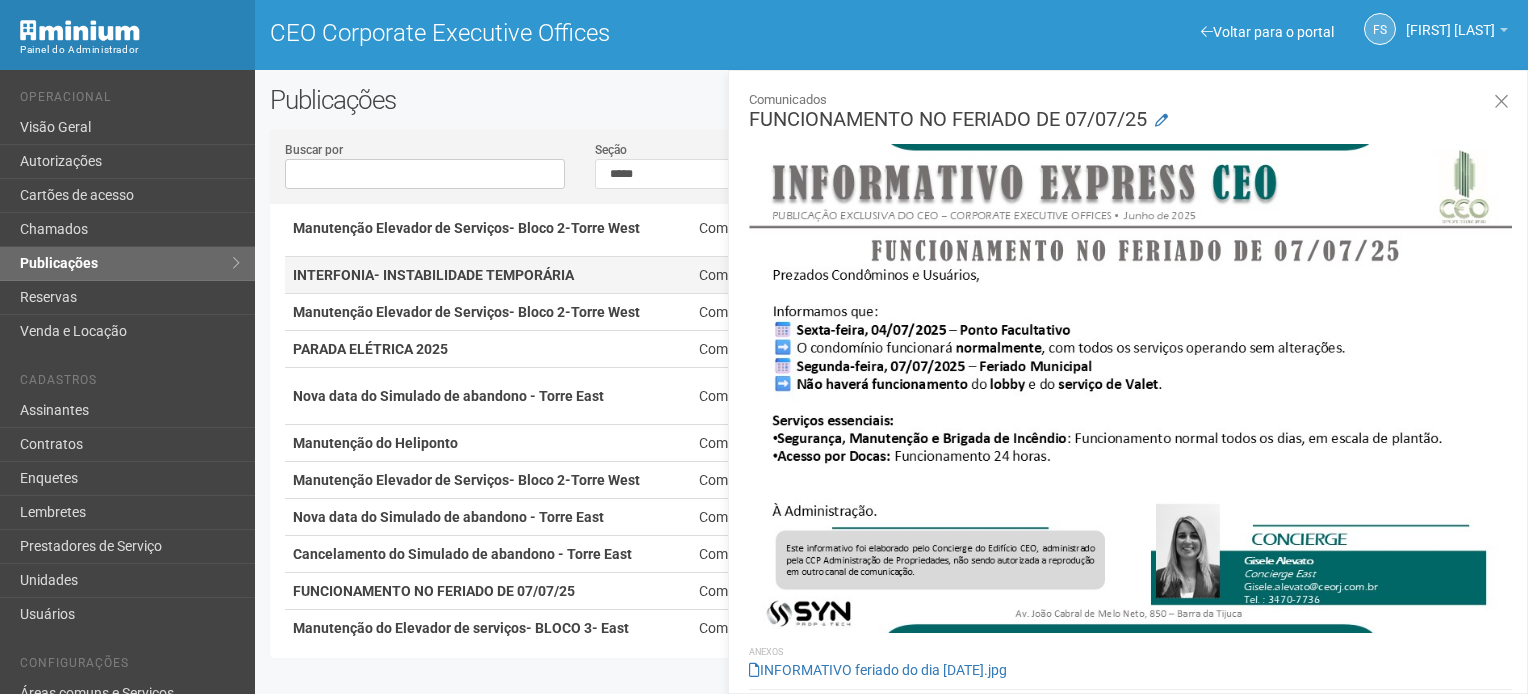 scroll, scrollTop: 0, scrollLeft: 0, axis: both 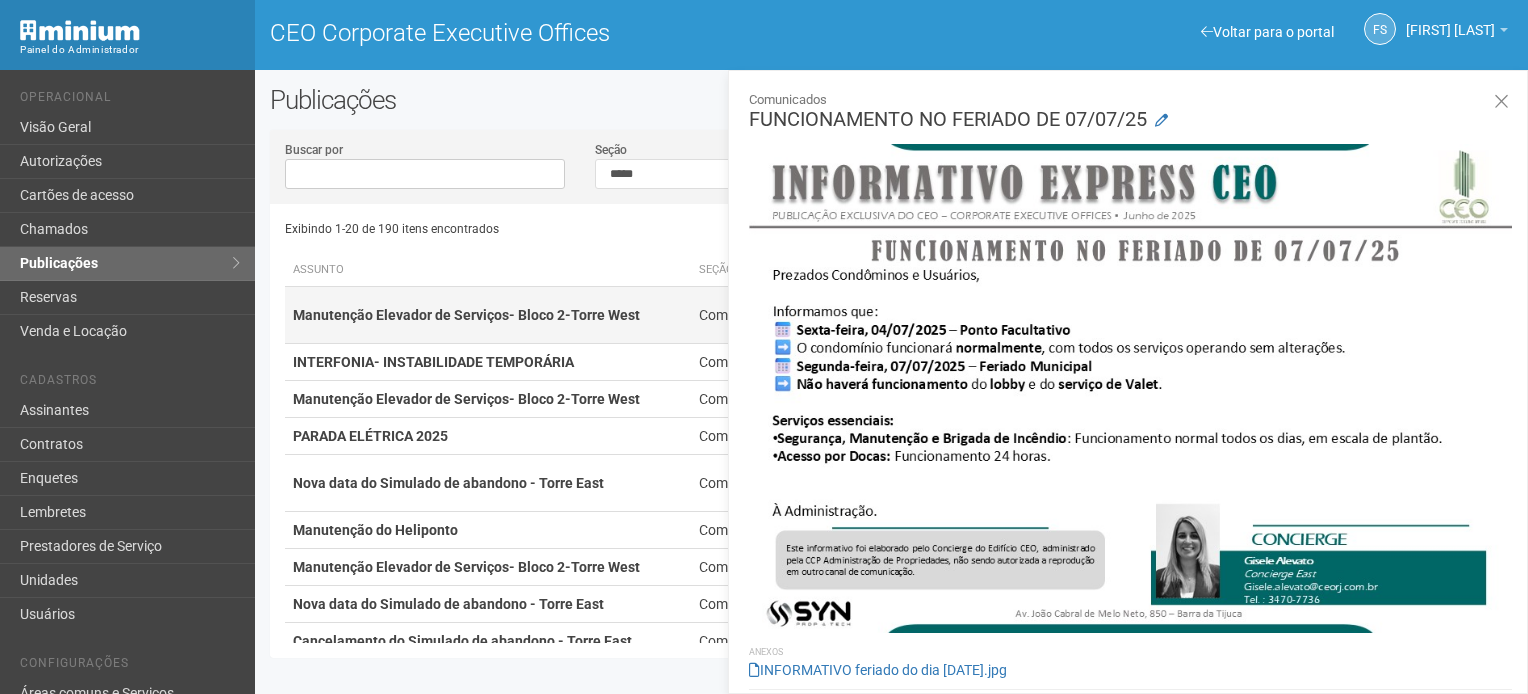 click on "Manutenção Elevador de Serviços- Bloco 2-Torre West" at bounding box center (488, 315) 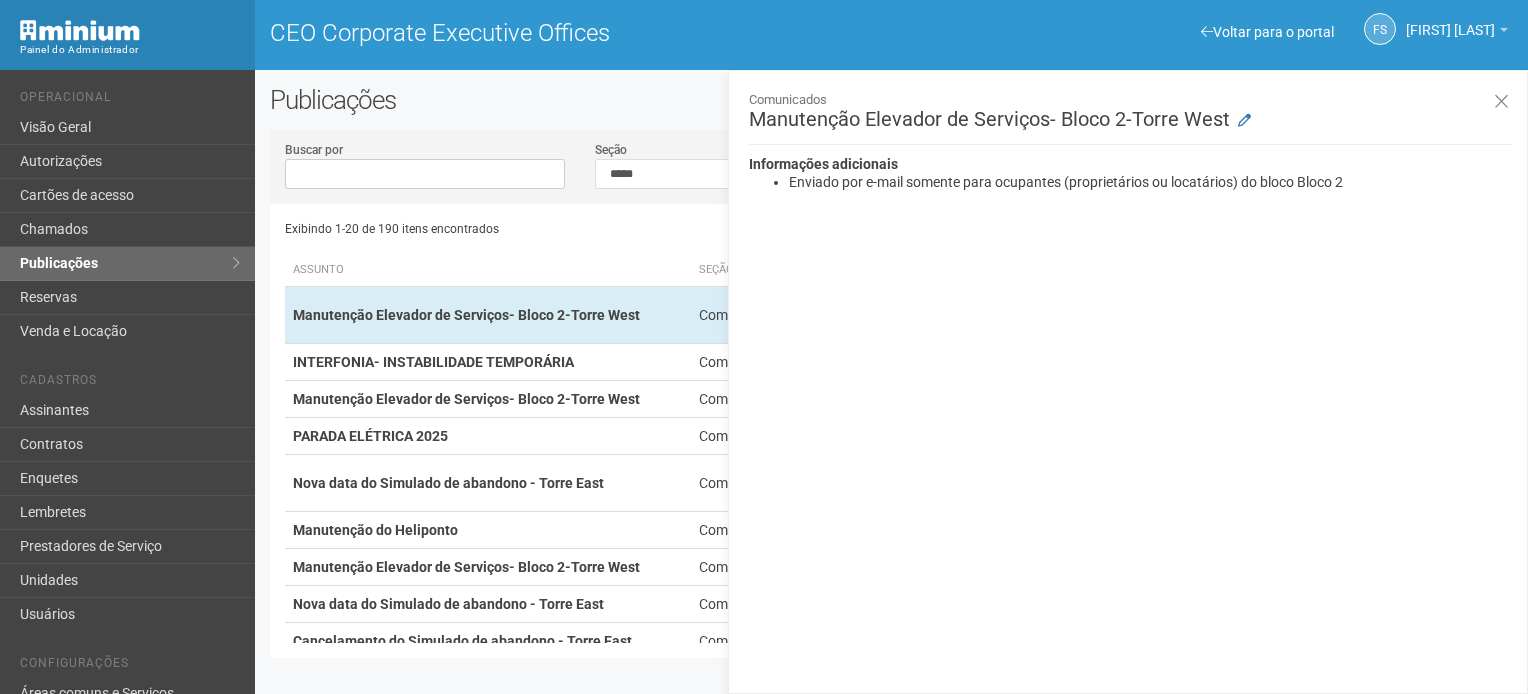 click on "Exibindo 1-20 de 190 itens encontrados
Página
*
de 10
Assunto
Seção
Regras
Criado em
Manutenção Elevador de Serviços- Bloco 2-Torre West
Comunicados
Enviado por e-mail somente para ocupantes (proprietários ou locatários) do bloco Bloco 2
04/08/2025 09:46
INTERFONIA- INSTABILIDADE TEMPORÁRIA
Comunicados
04/08/2025 09:21" at bounding box center (899, 423) 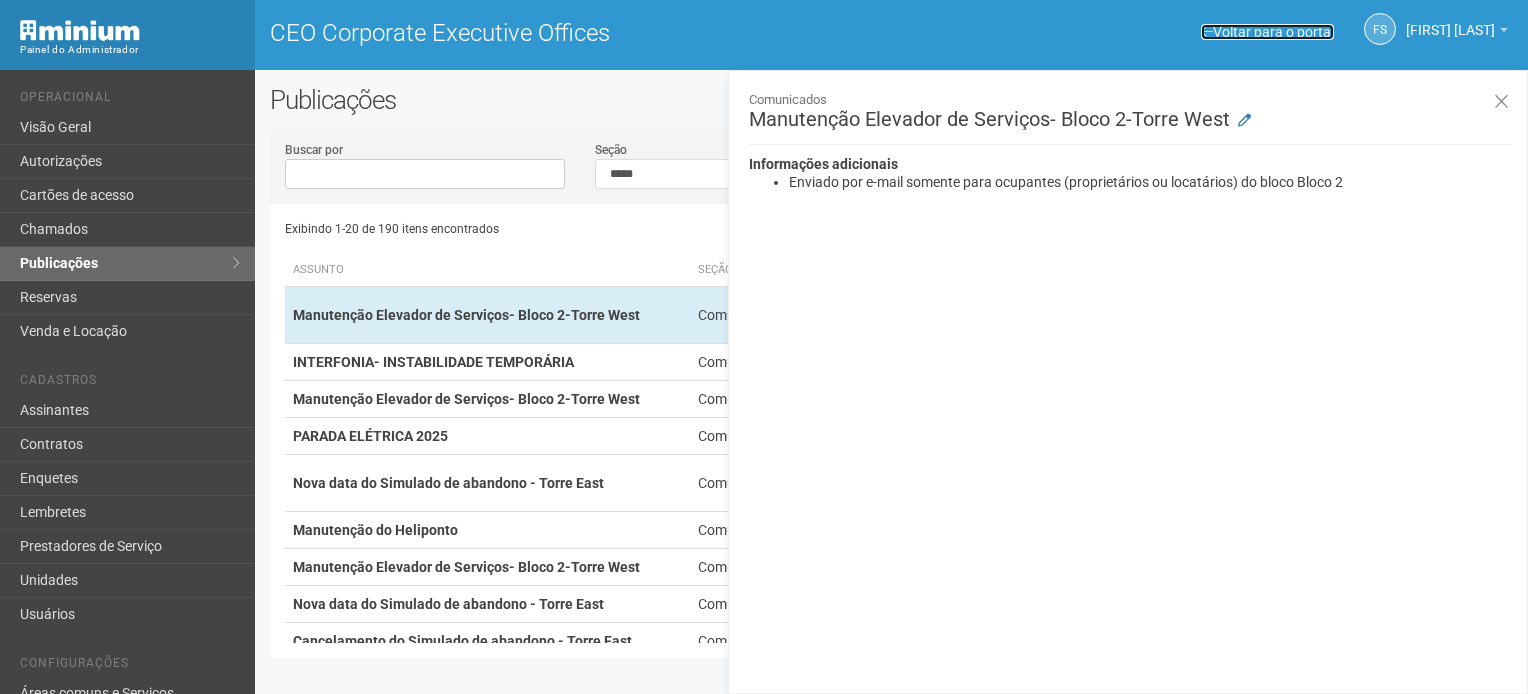 click on "Voltar para o portal" at bounding box center [1267, 32] 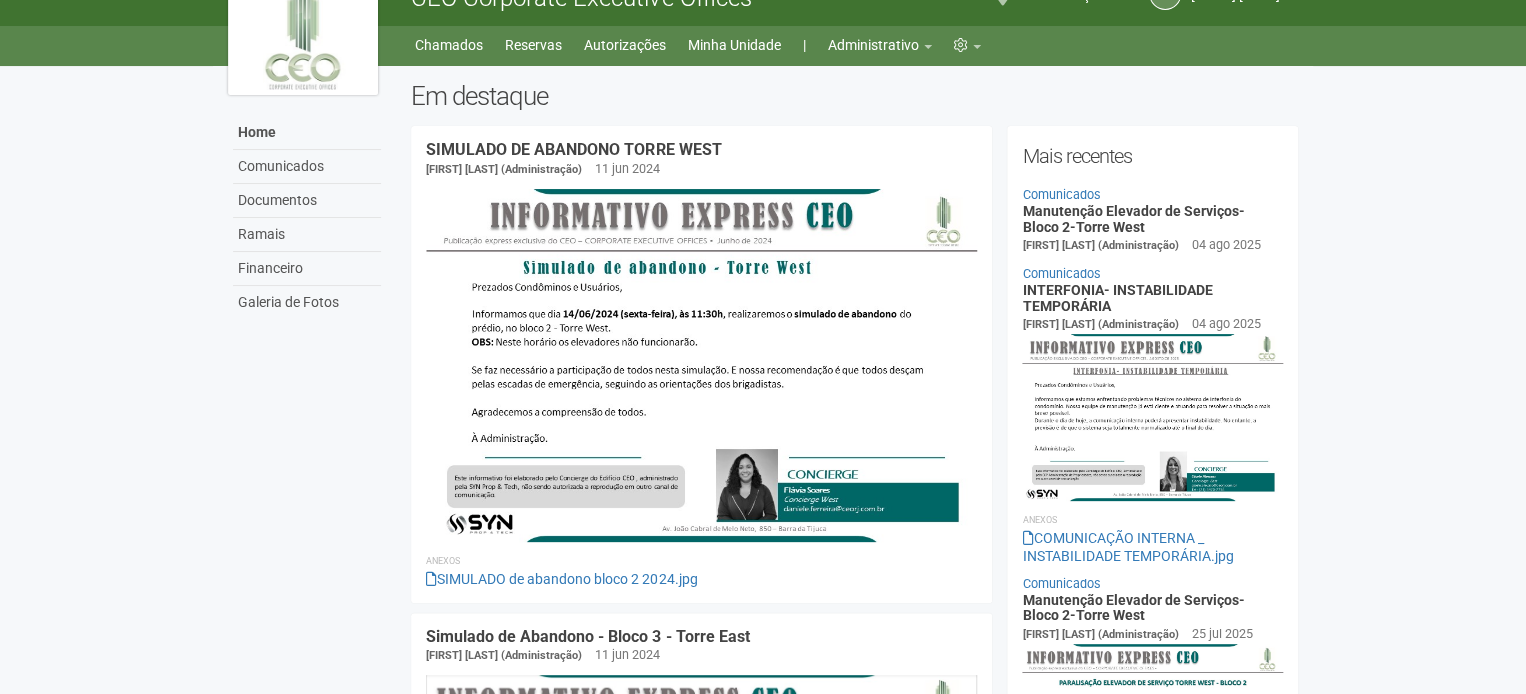 scroll, scrollTop: 0, scrollLeft: 0, axis: both 